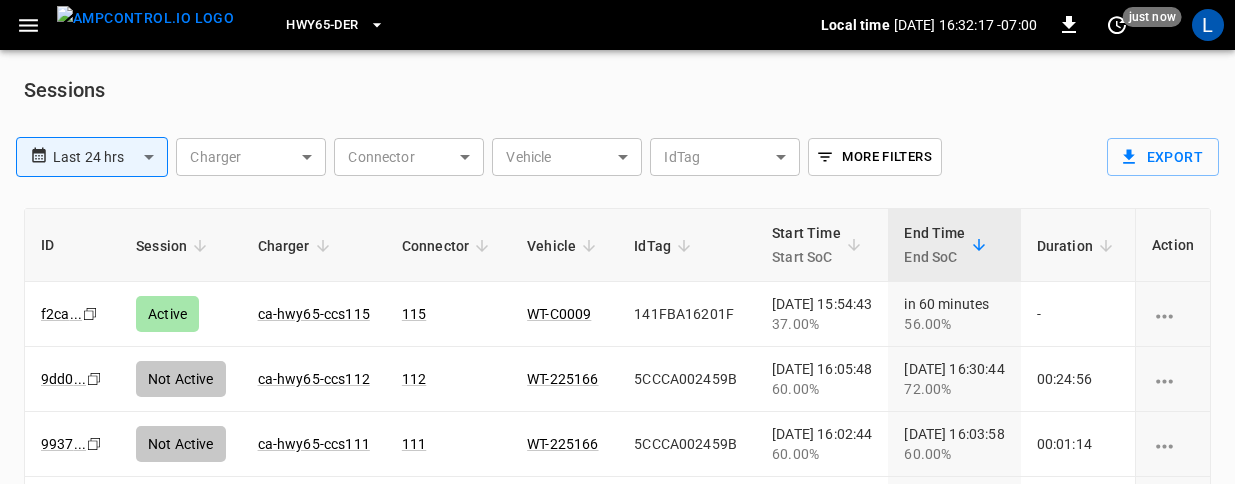 scroll, scrollTop: 0, scrollLeft: 0, axis: both 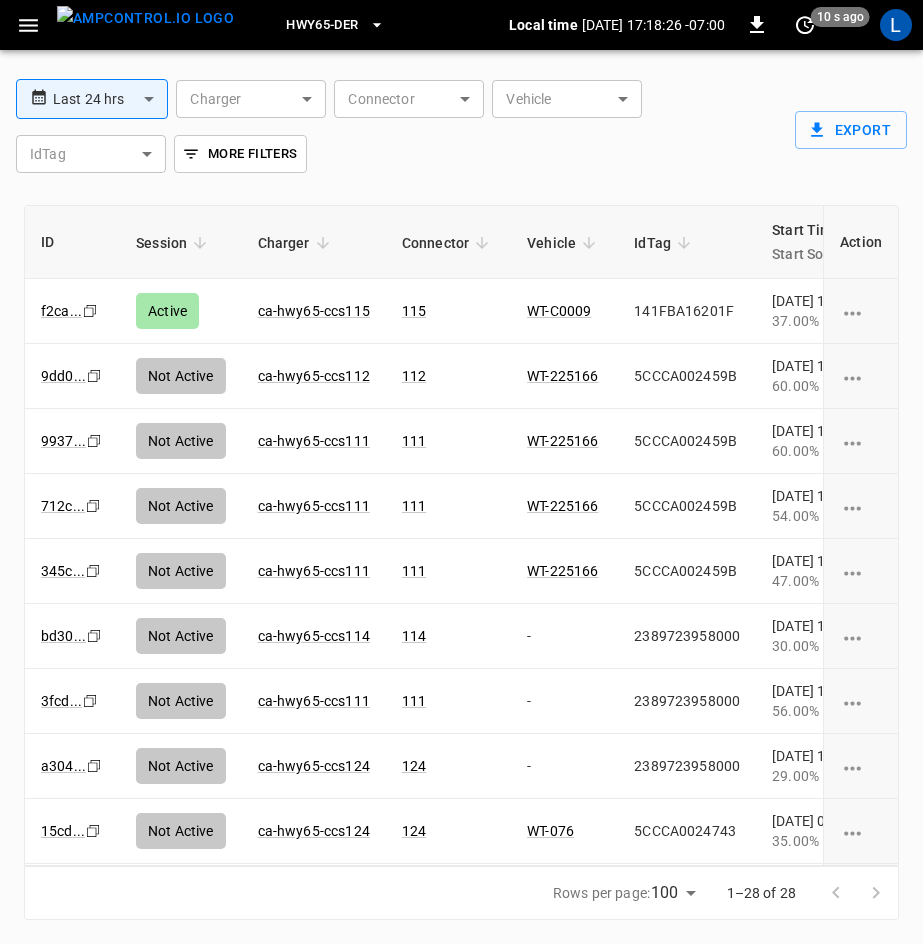 click on "**********" at bounding box center (461, 446) 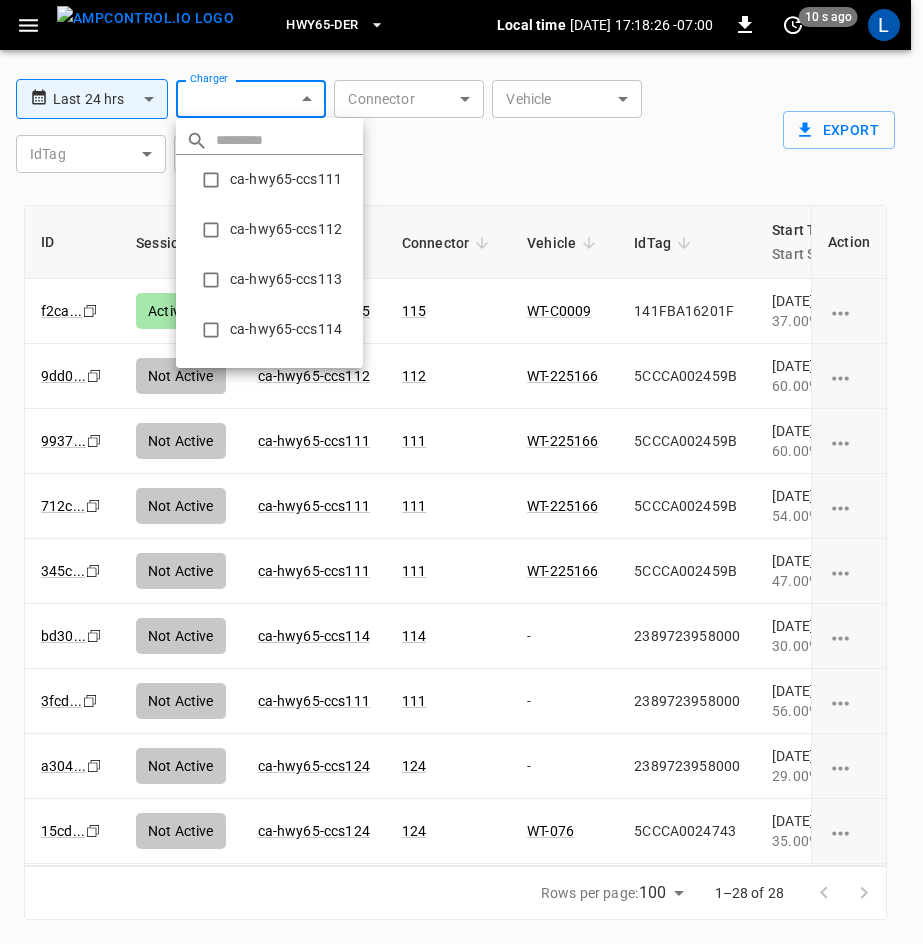 click at bounding box center (461, 472) 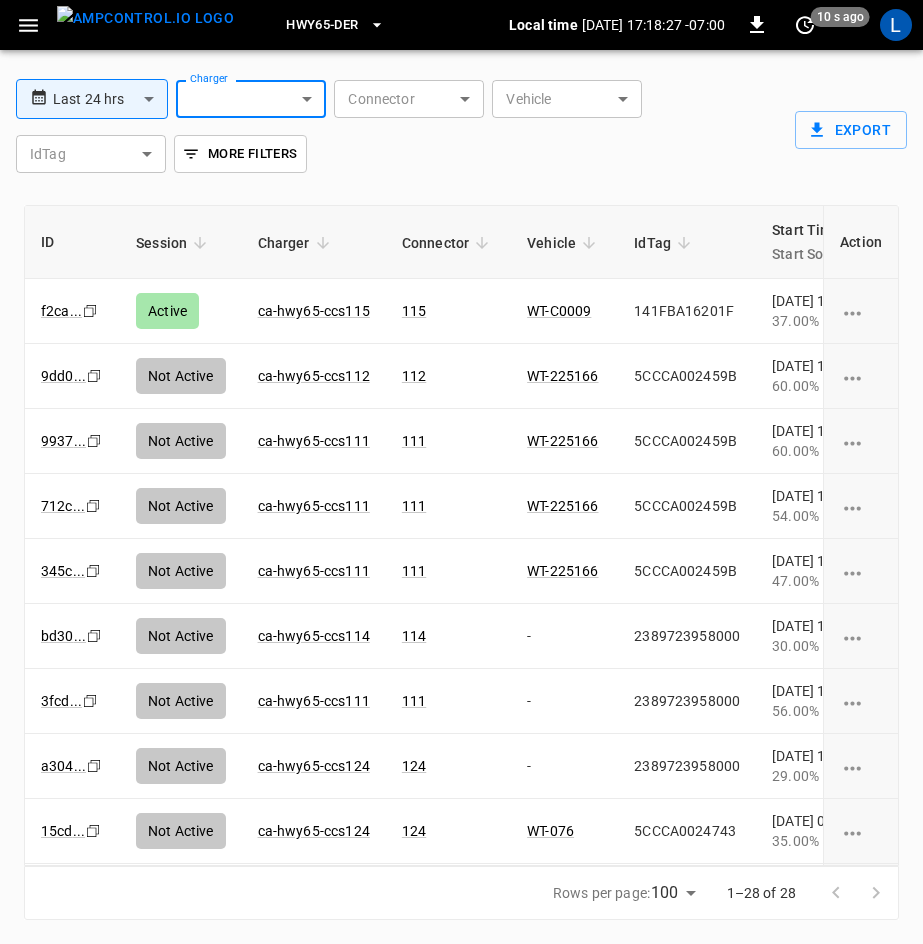 click at bounding box center [461, 472] 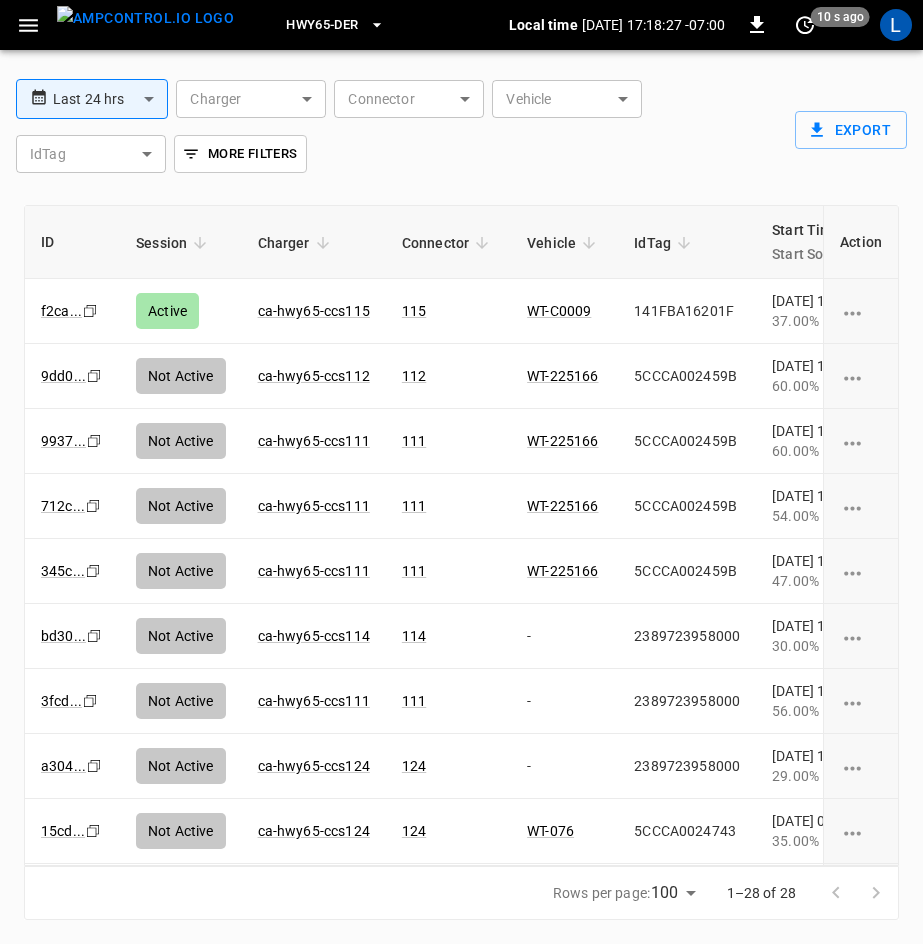 click at bounding box center (461, 472) 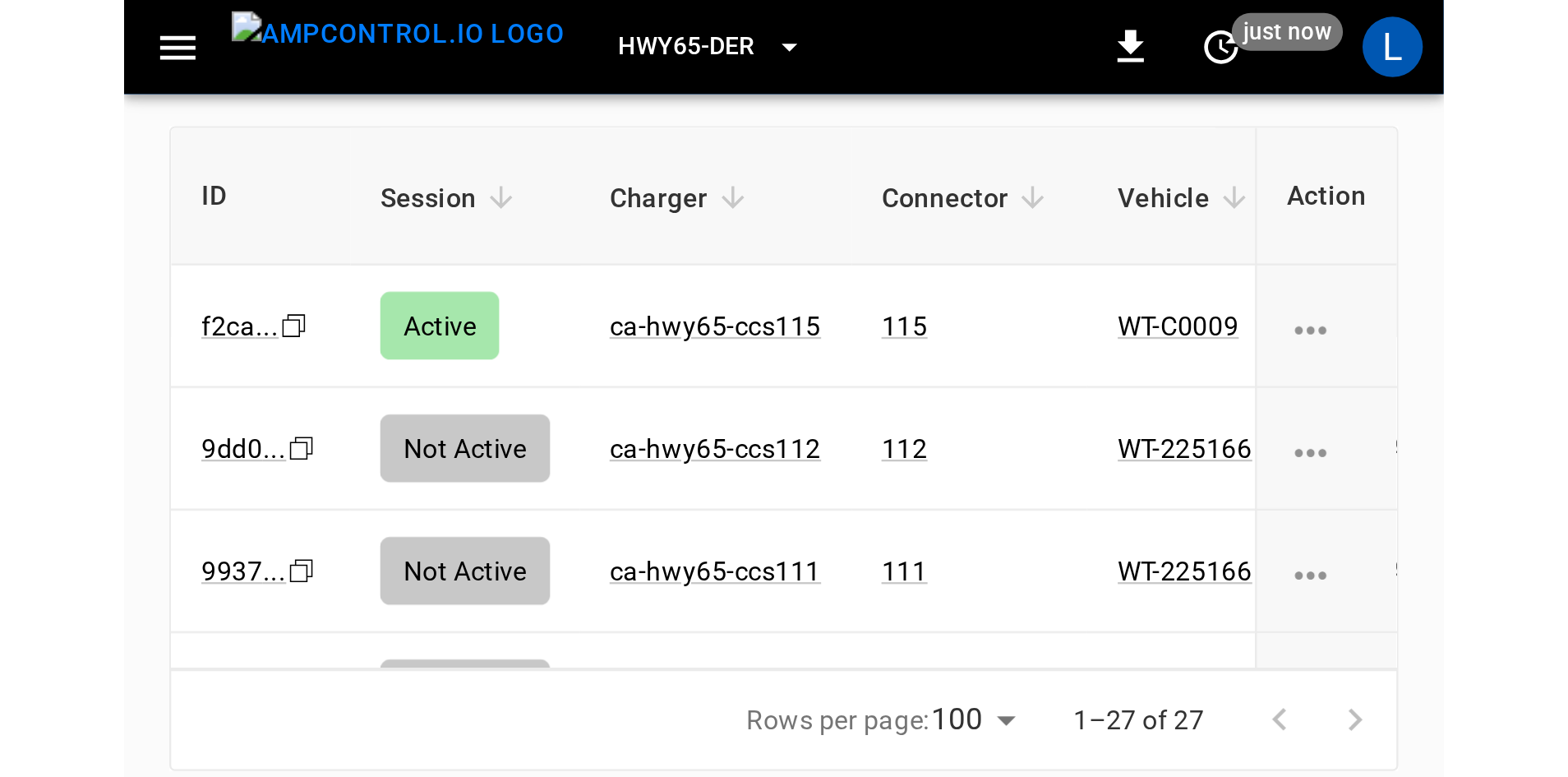 scroll, scrollTop: 2, scrollLeft: 0, axis: vertical 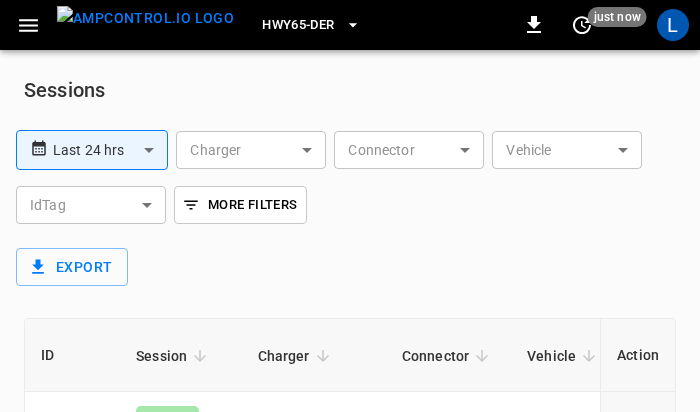 click on "**********" at bounding box center (350, 342) 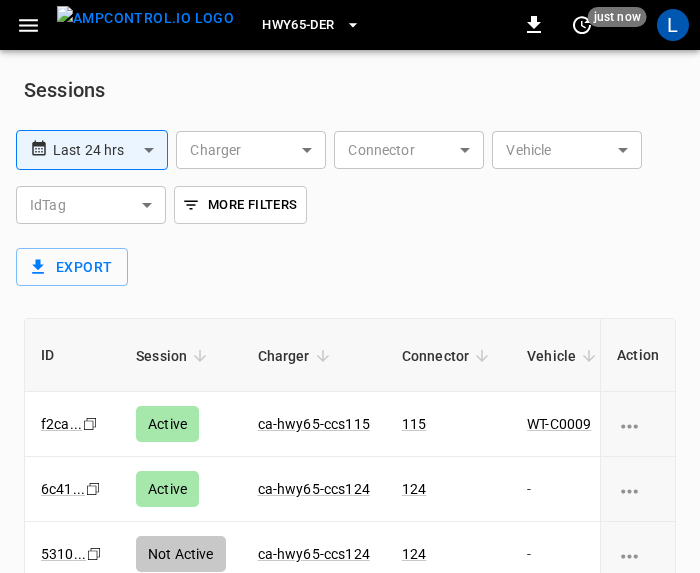 click on "**********" at bounding box center [346, 208] 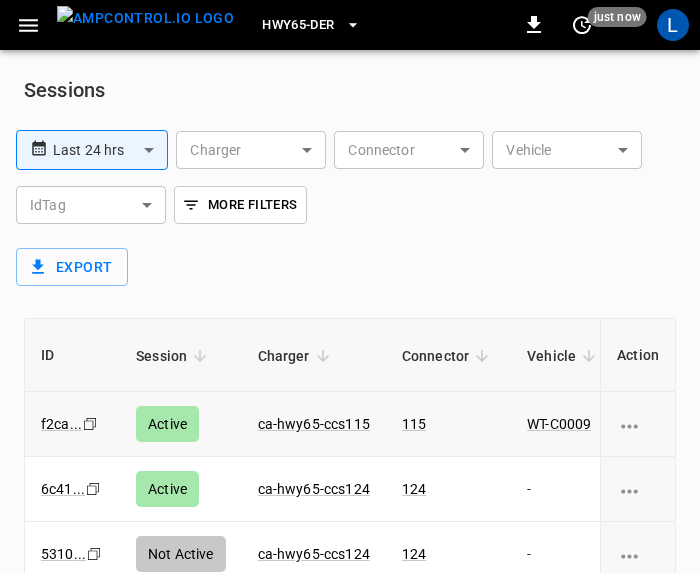 scroll, scrollTop: 100, scrollLeft: 0, axis: vertical 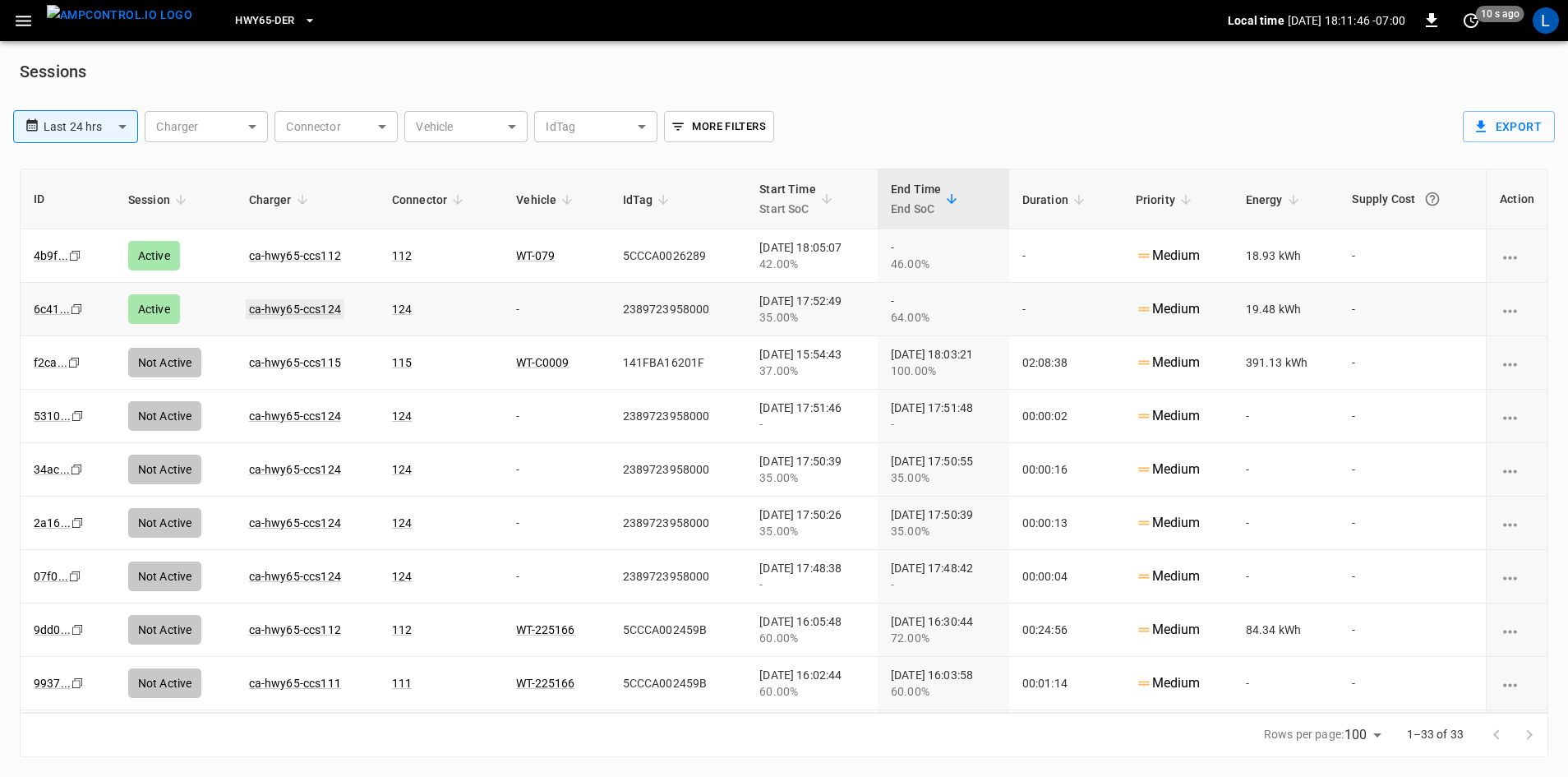 click on "ca-hwy65-ccs124" at bounding box center [295, 309] 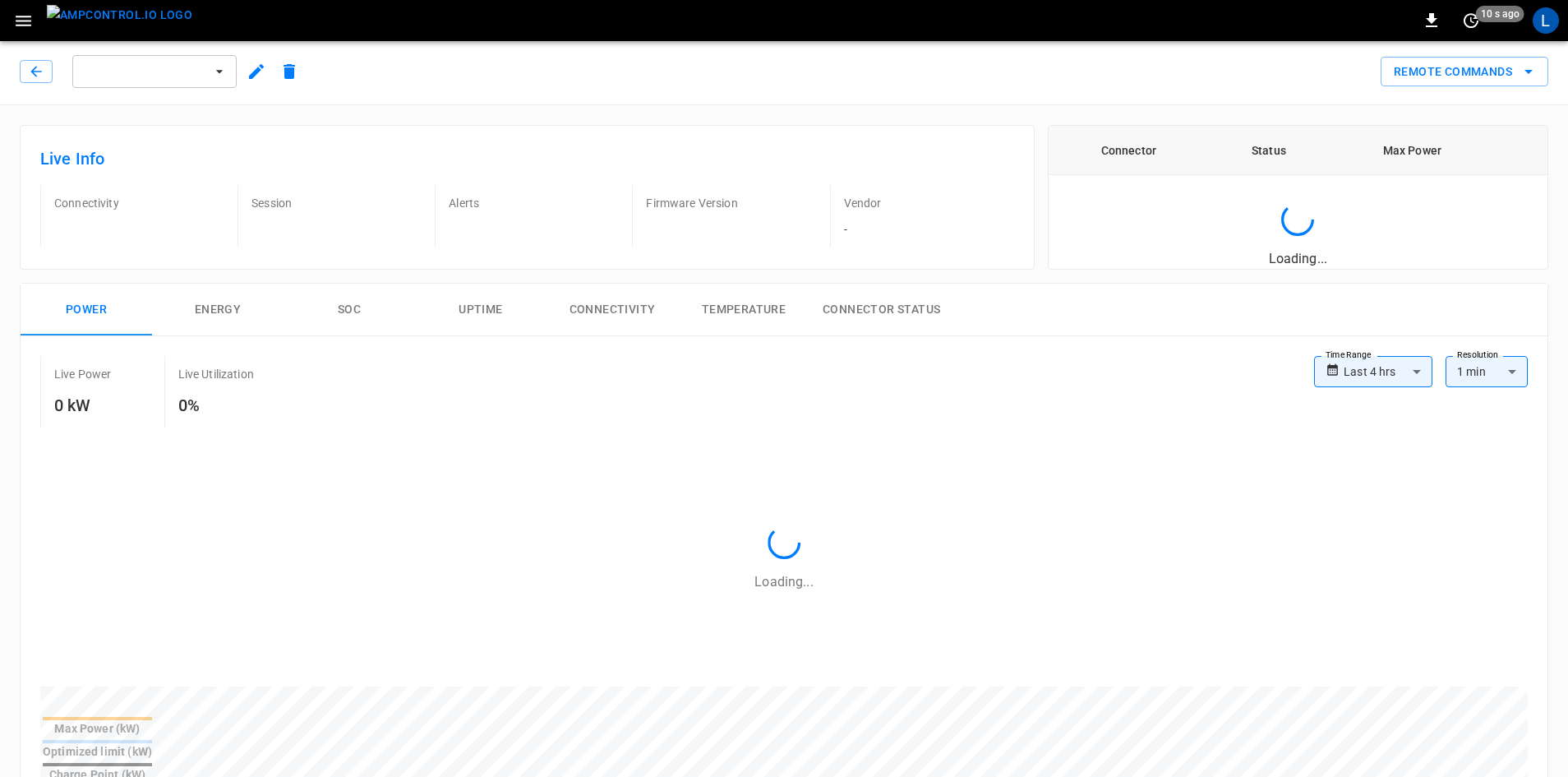 scroll, scrollTop: 0, scrollLeft: 0, axis: both 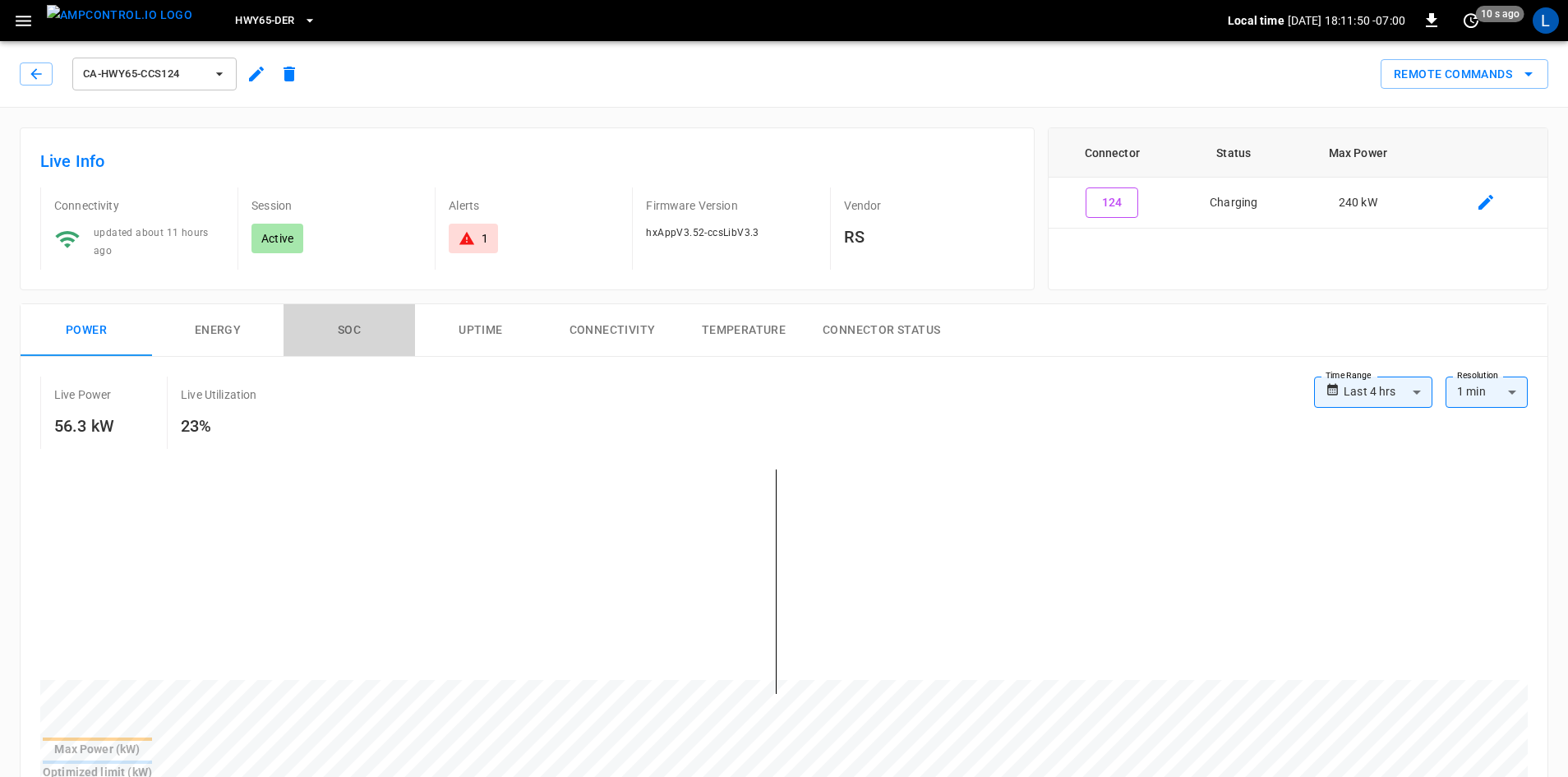 click on "SOC" at bounding box center [349, 331] 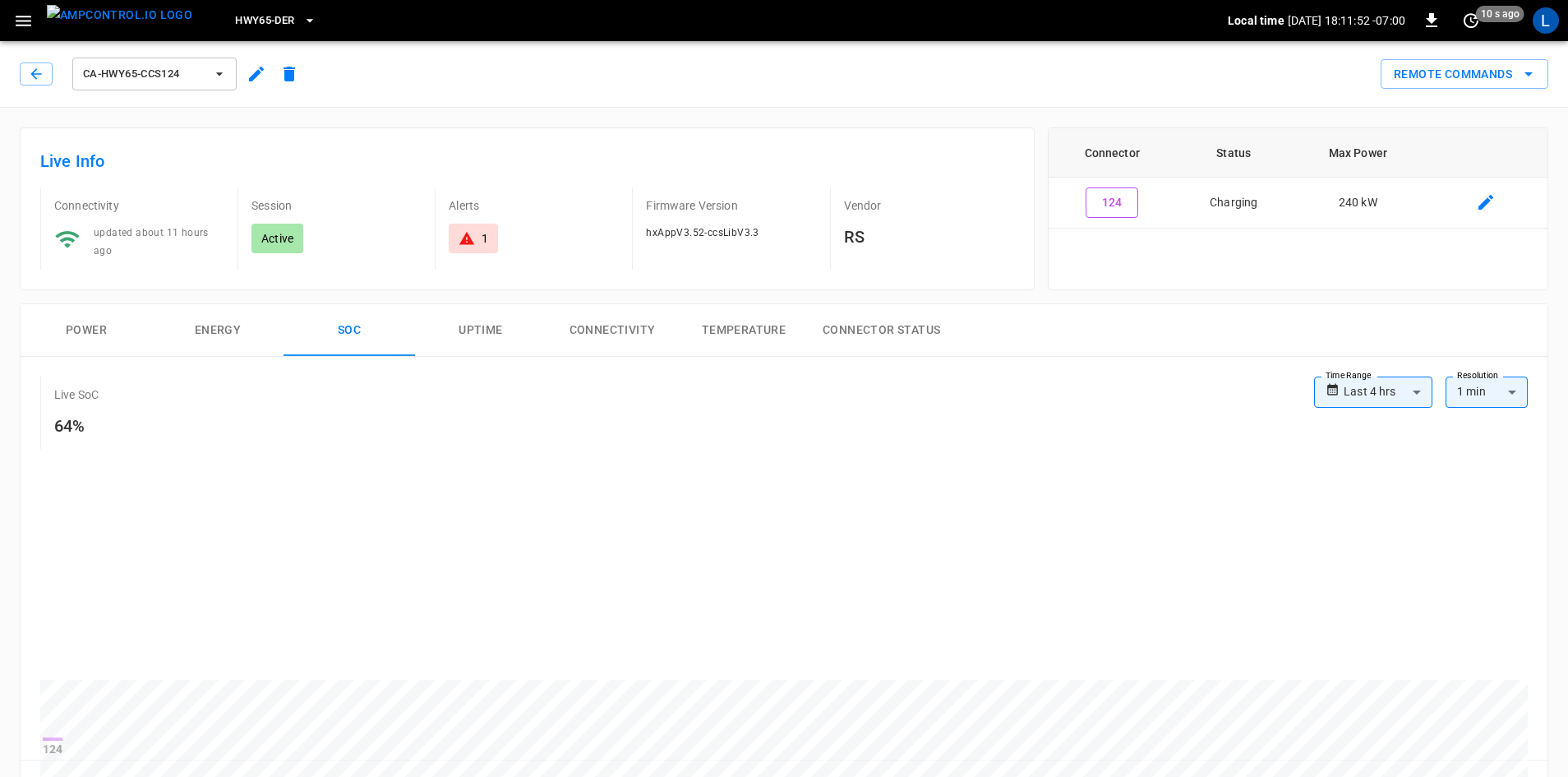 click on "Power" at bounding box center [86, 331] 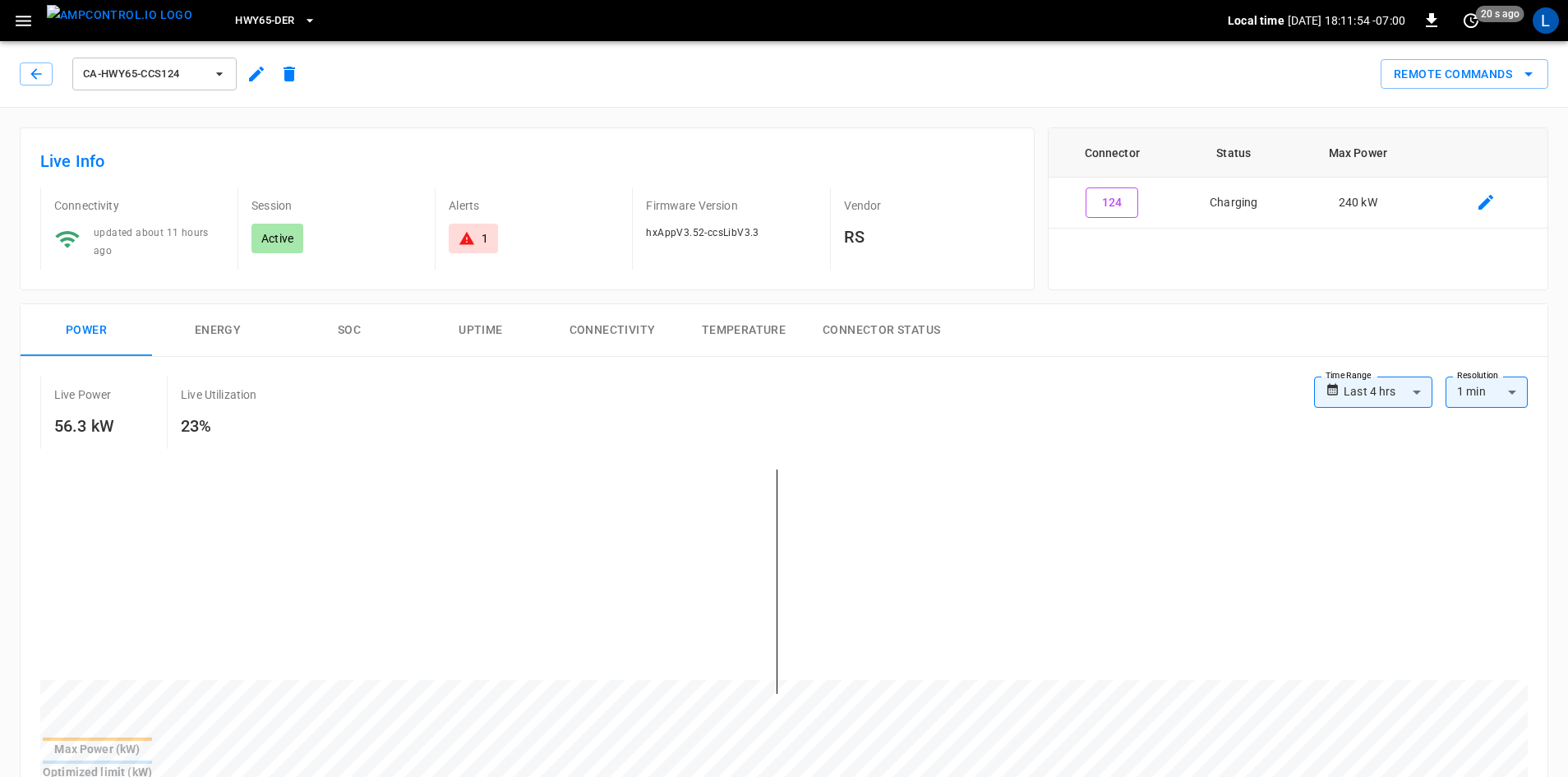 click on "SOC" at bounding box center (349, 331) 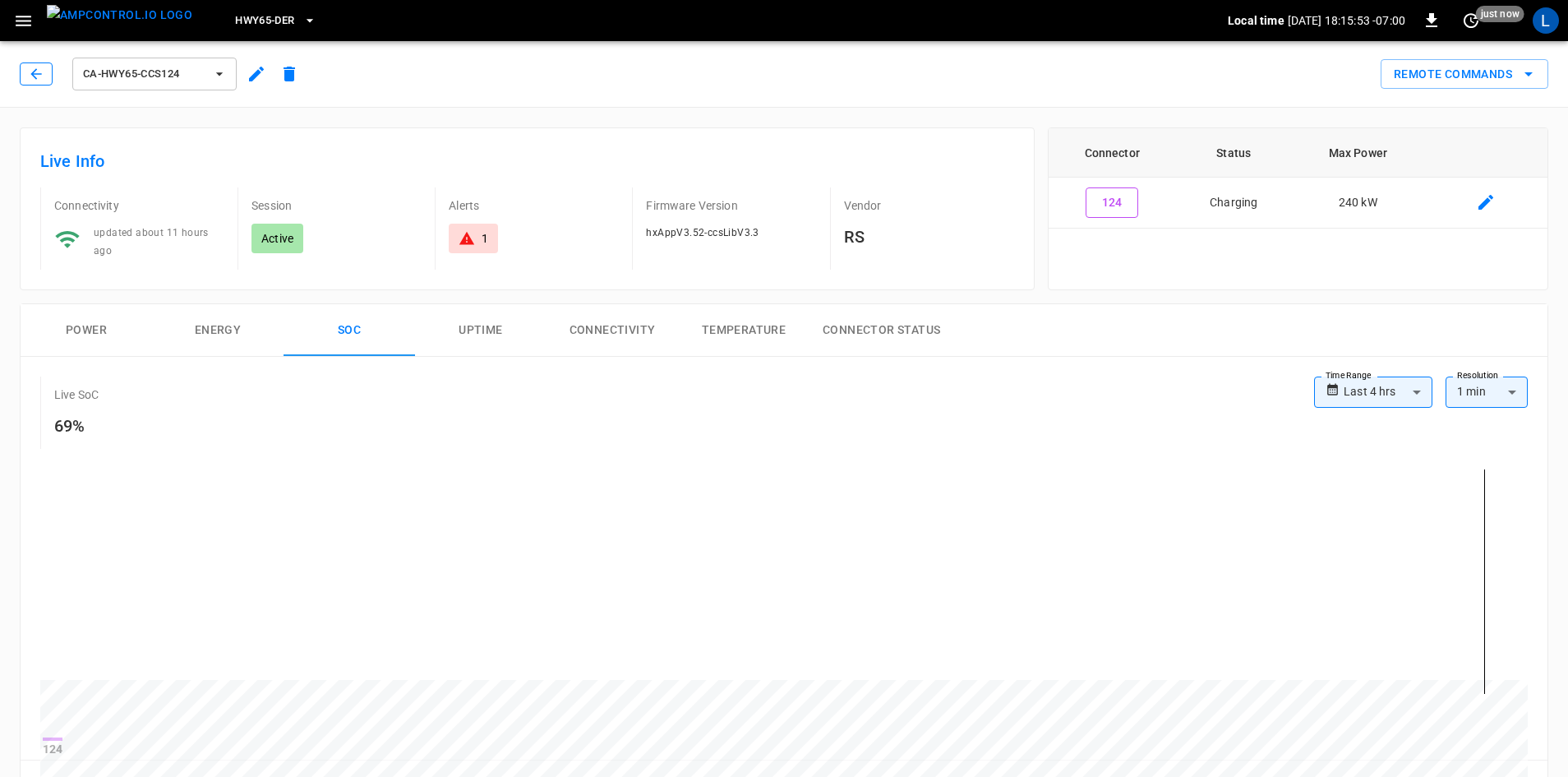 click 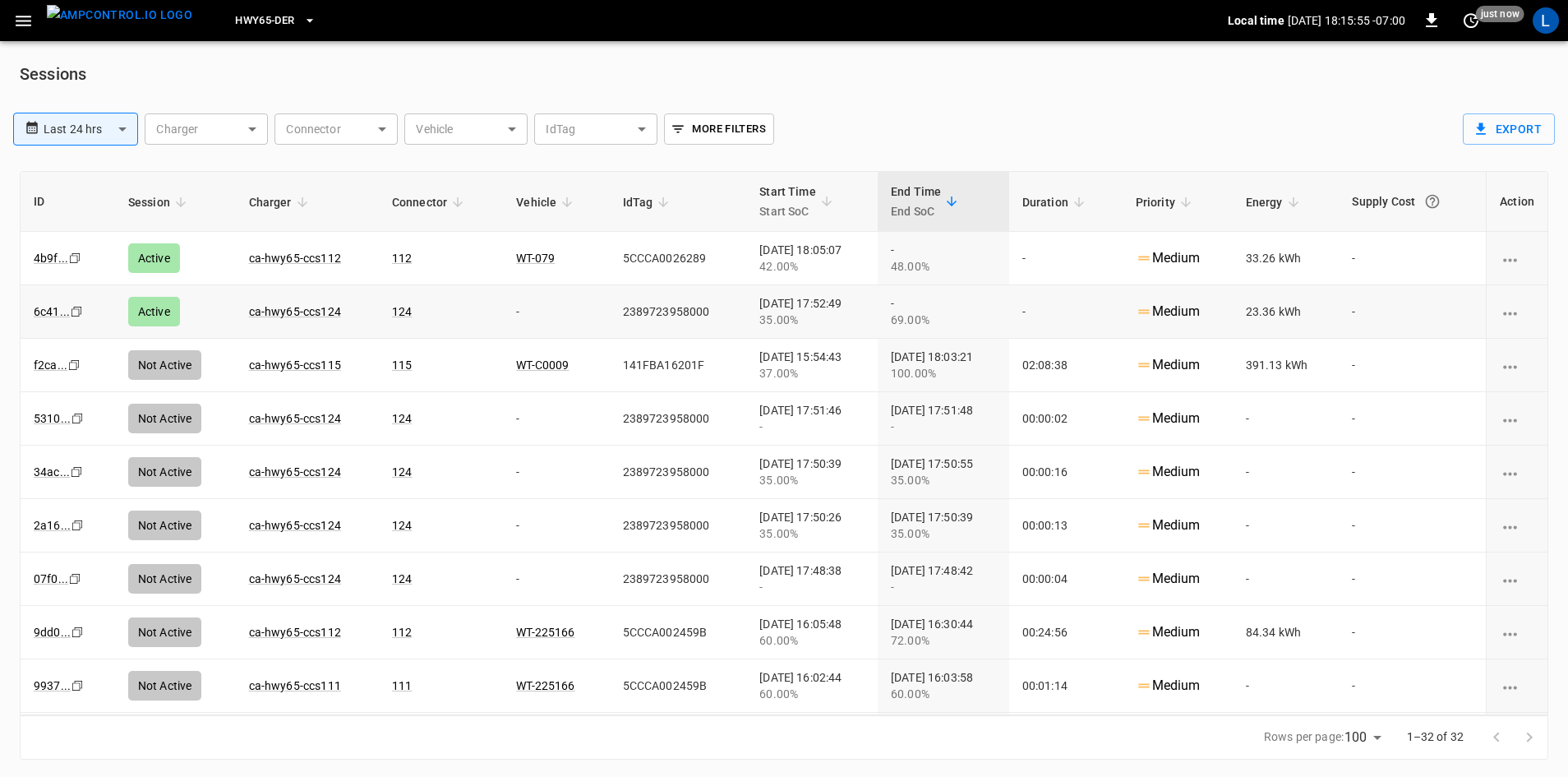 scroll, scrollTop: 2, scrollLeft: 0, axis: vertical 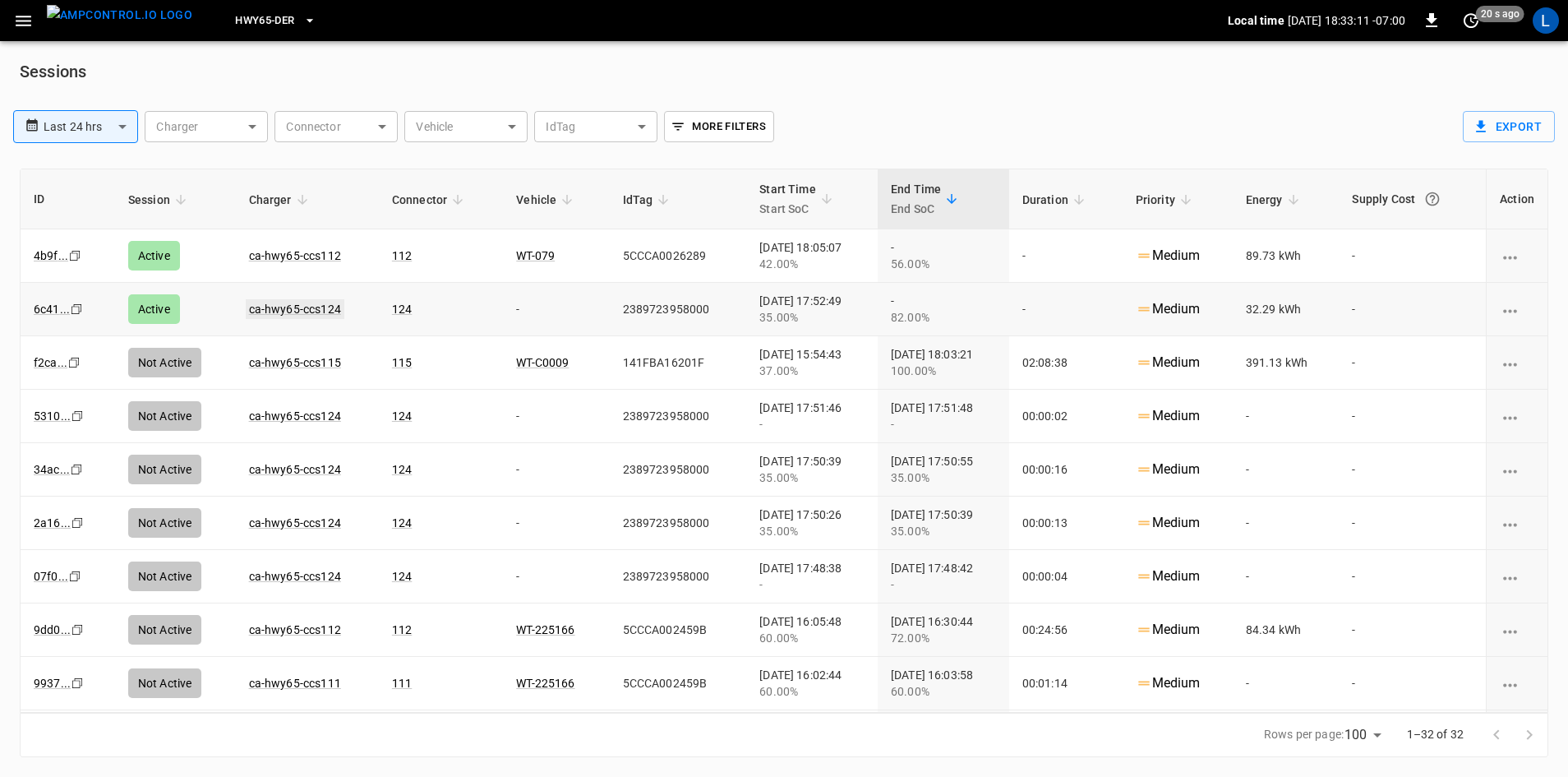 click on "ca-hwy65-ccs124" at bounding box center (295, 309) 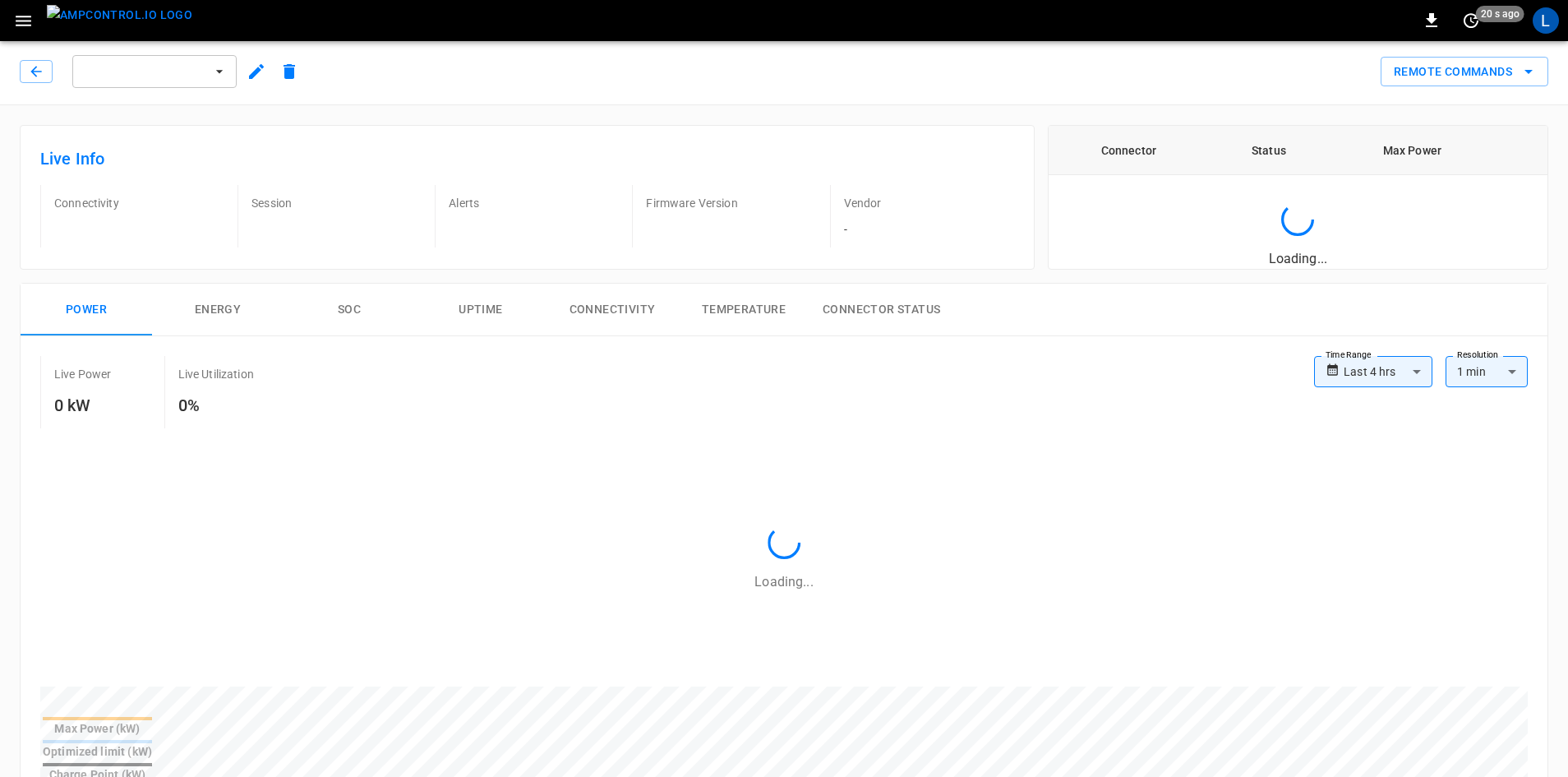 scroll, scrollTop: 0, scrollLeft: 0, axis: both 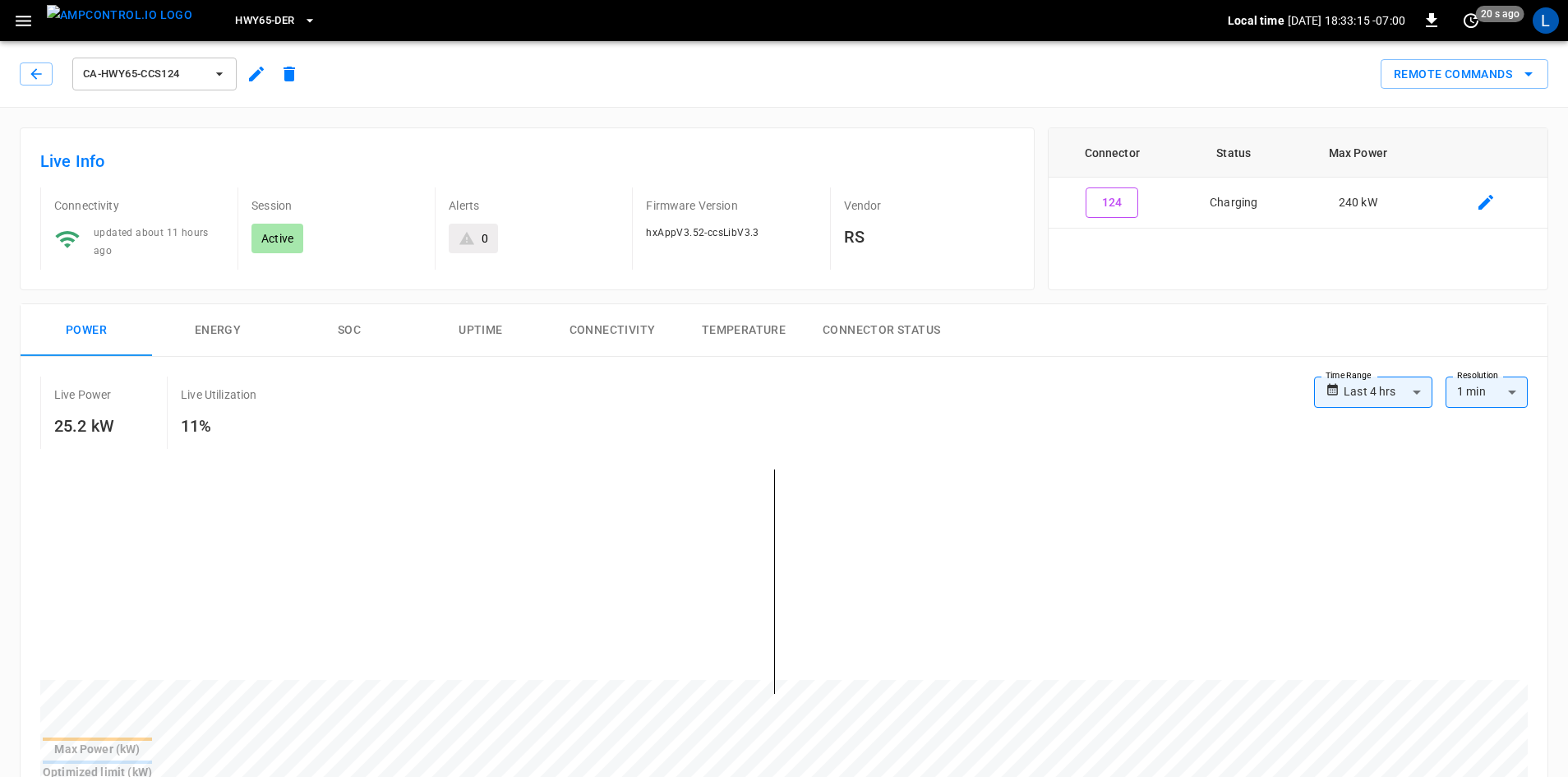 click on "SOC" at bounding box center (349, 331) 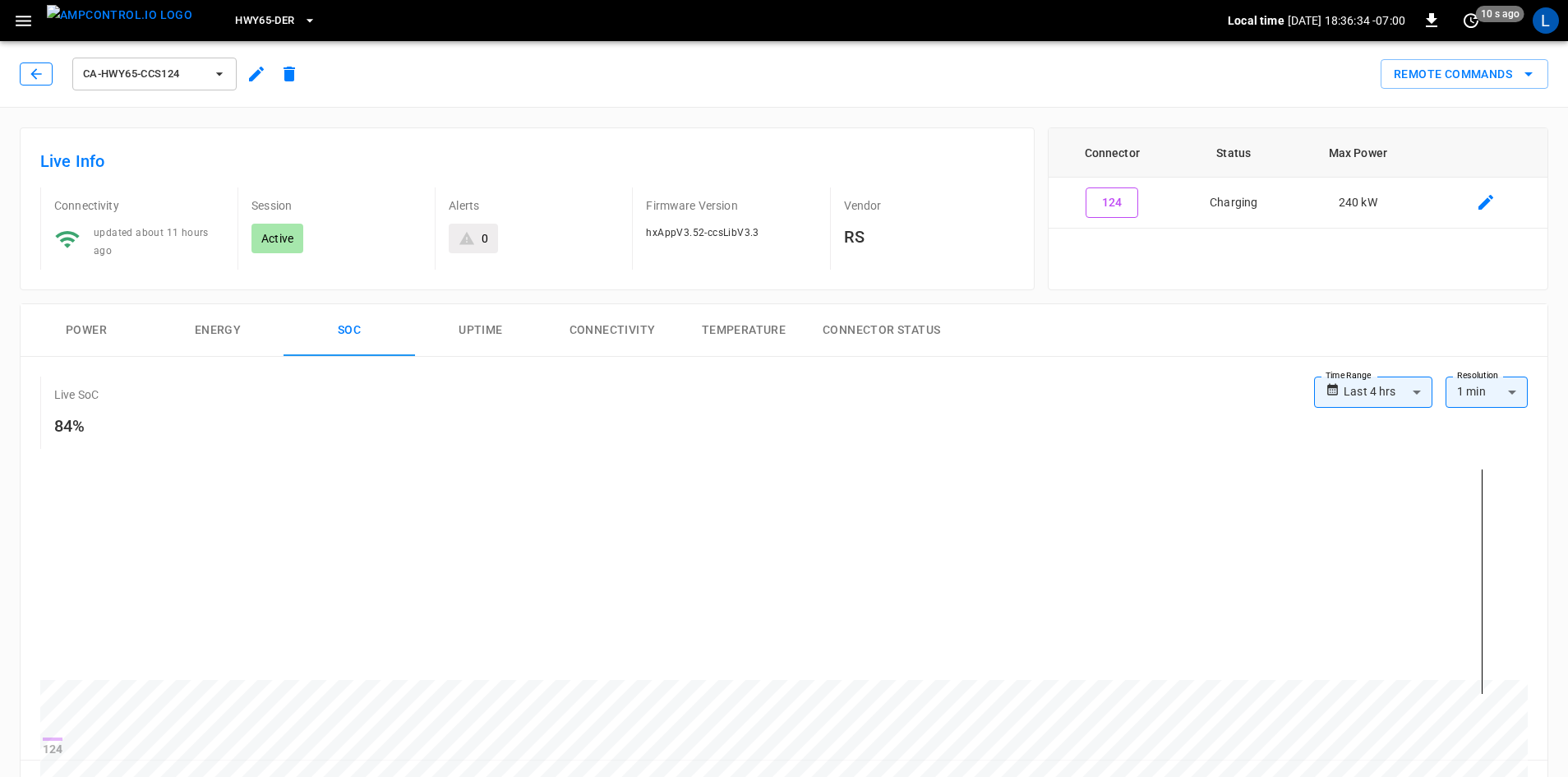 click 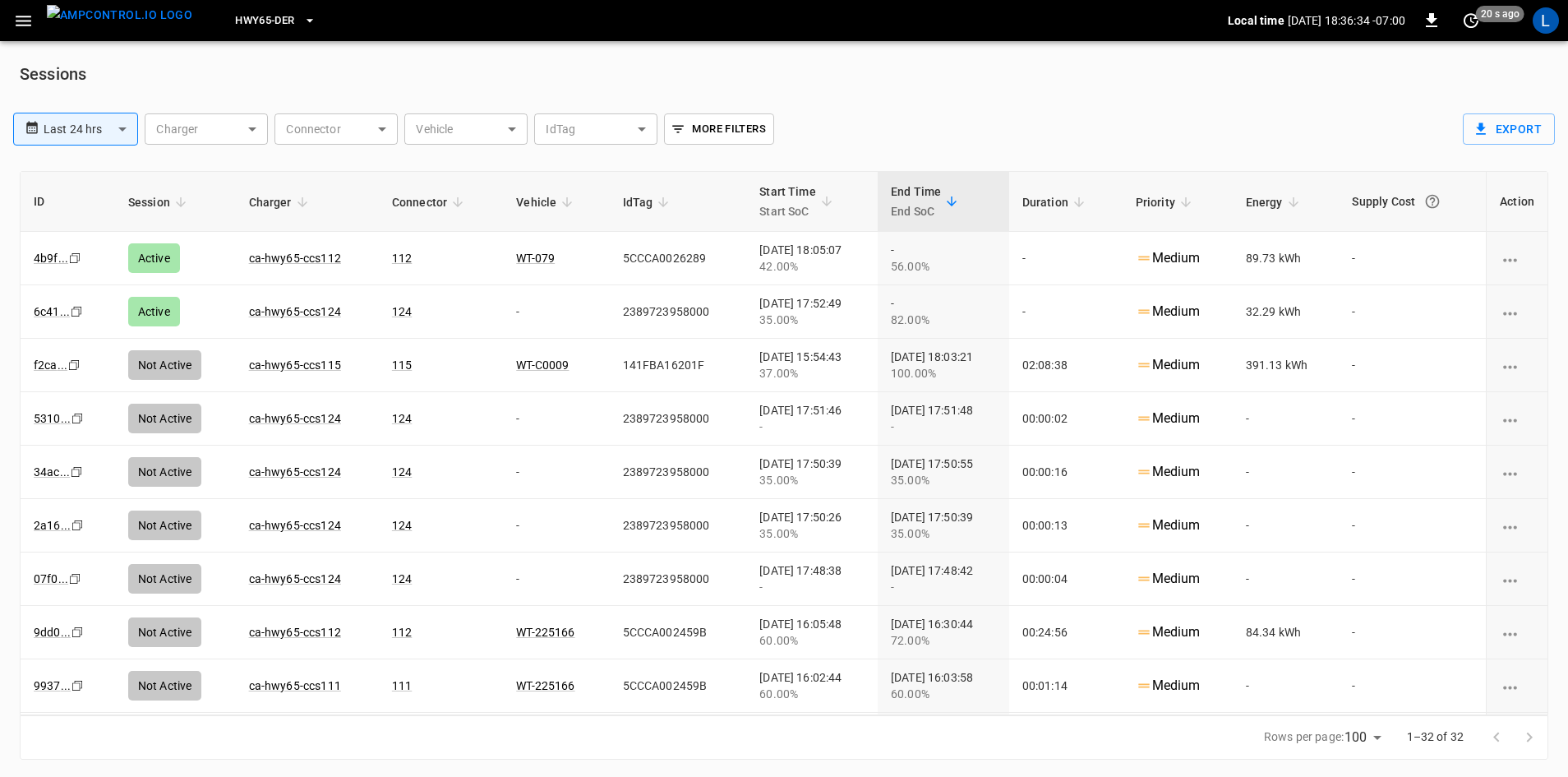 scroll, scrollTop: 2, scrollLeft: 0, axis: vertical 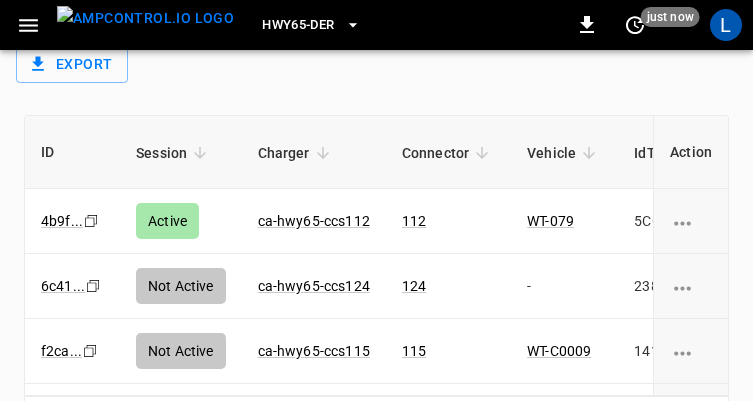 click on "Rows per page: 100 *** 1–30 of 30" at bounding box center (376, 423) 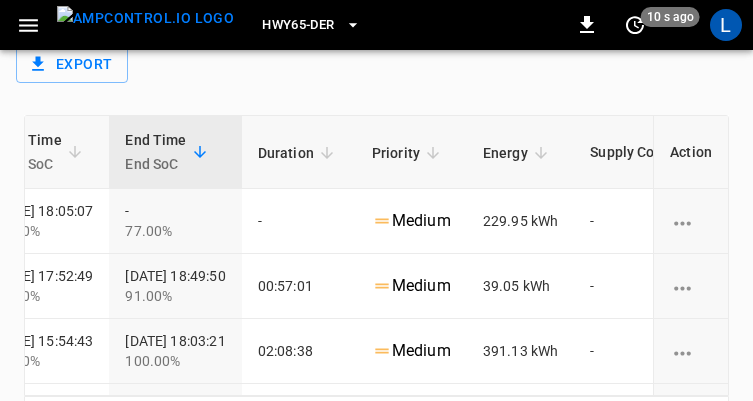 scroll, scrollTop: 0, scrollLeft: 785, axis: horizontal 